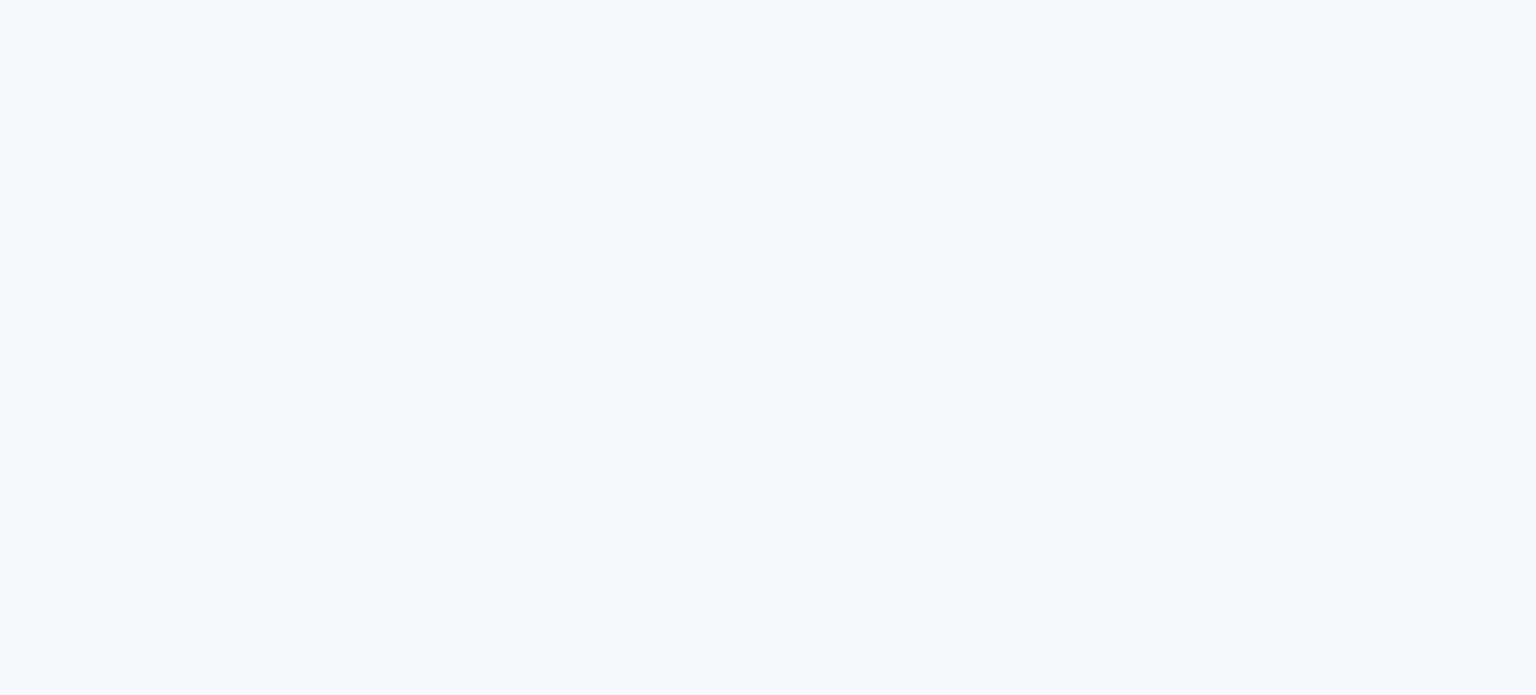 scroll, scrollTop: 0, scrollLeft: 0, axis: both 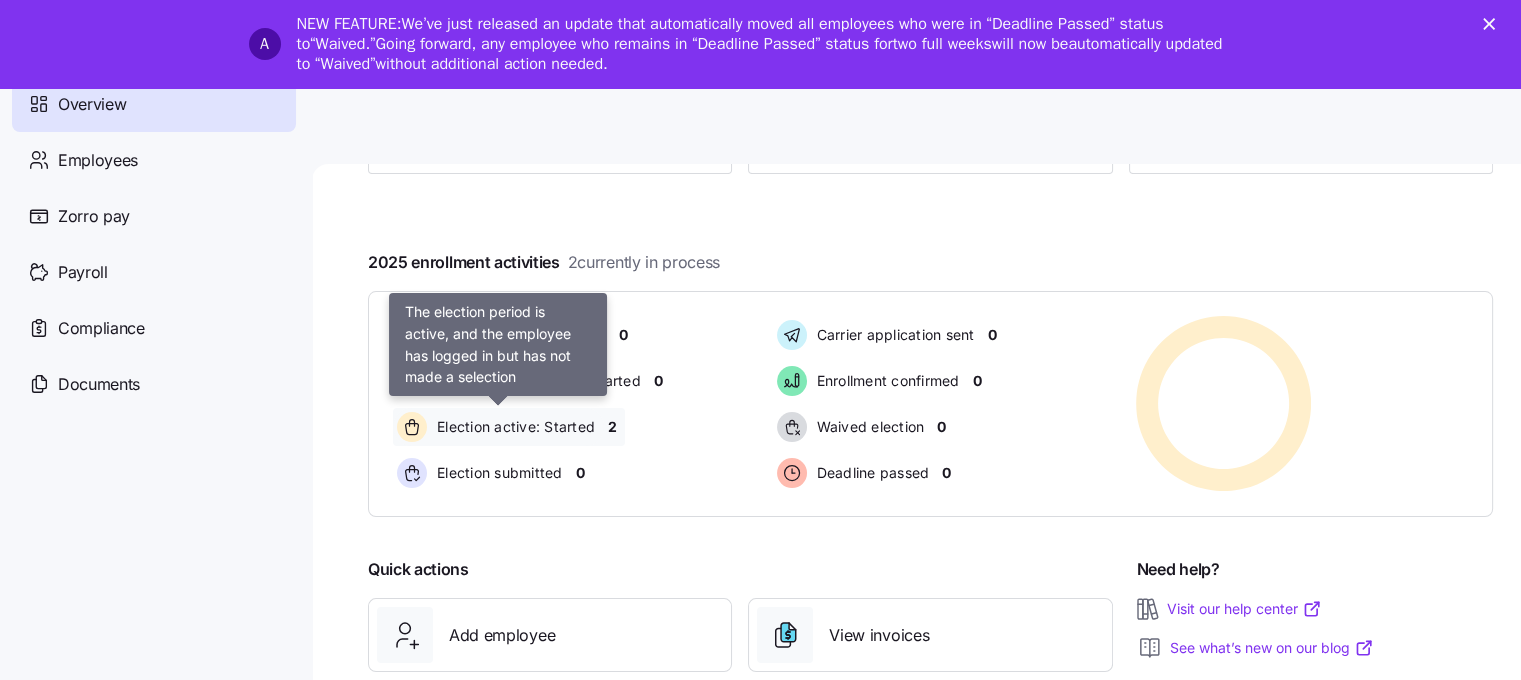 click on "Election active: Started" at bounding box center (513, 427) 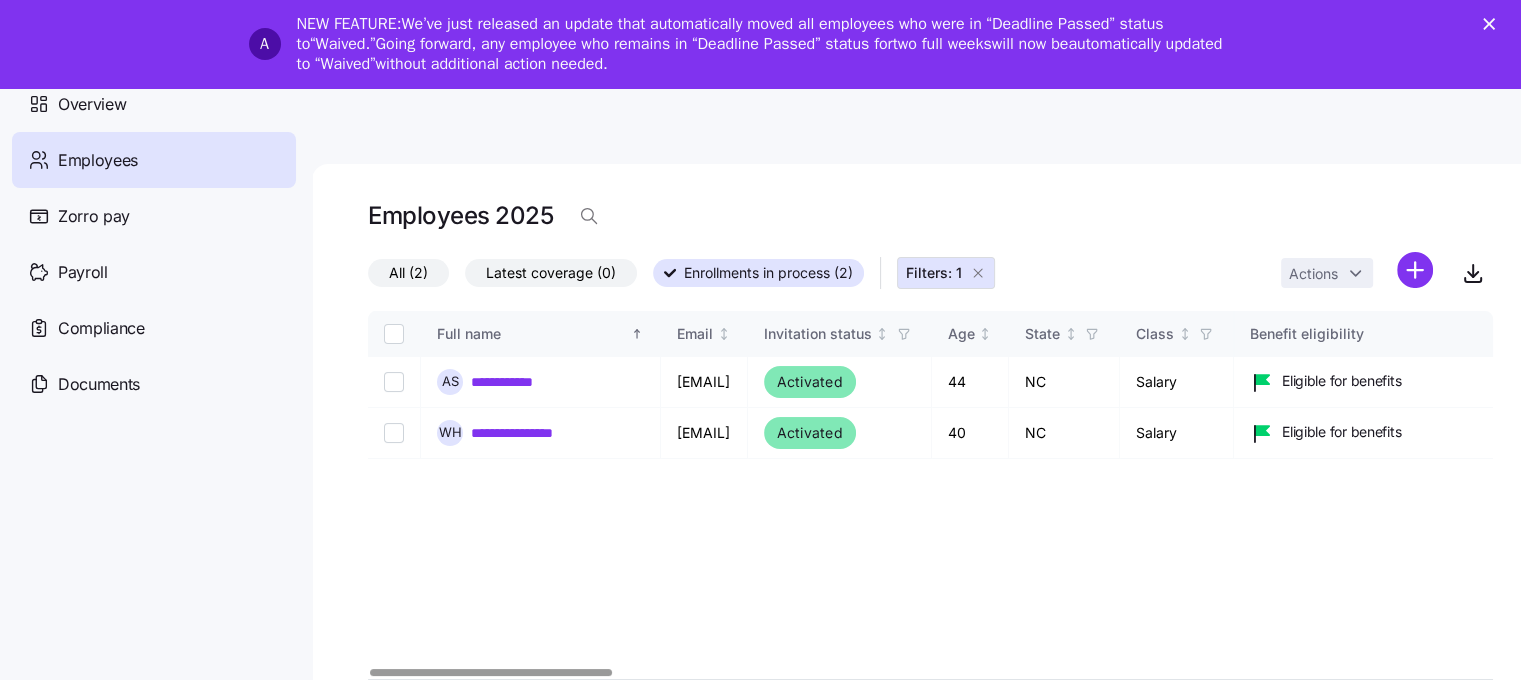 scroll, scrollTop: 0, scrollLeft: 15, axis: horizontal 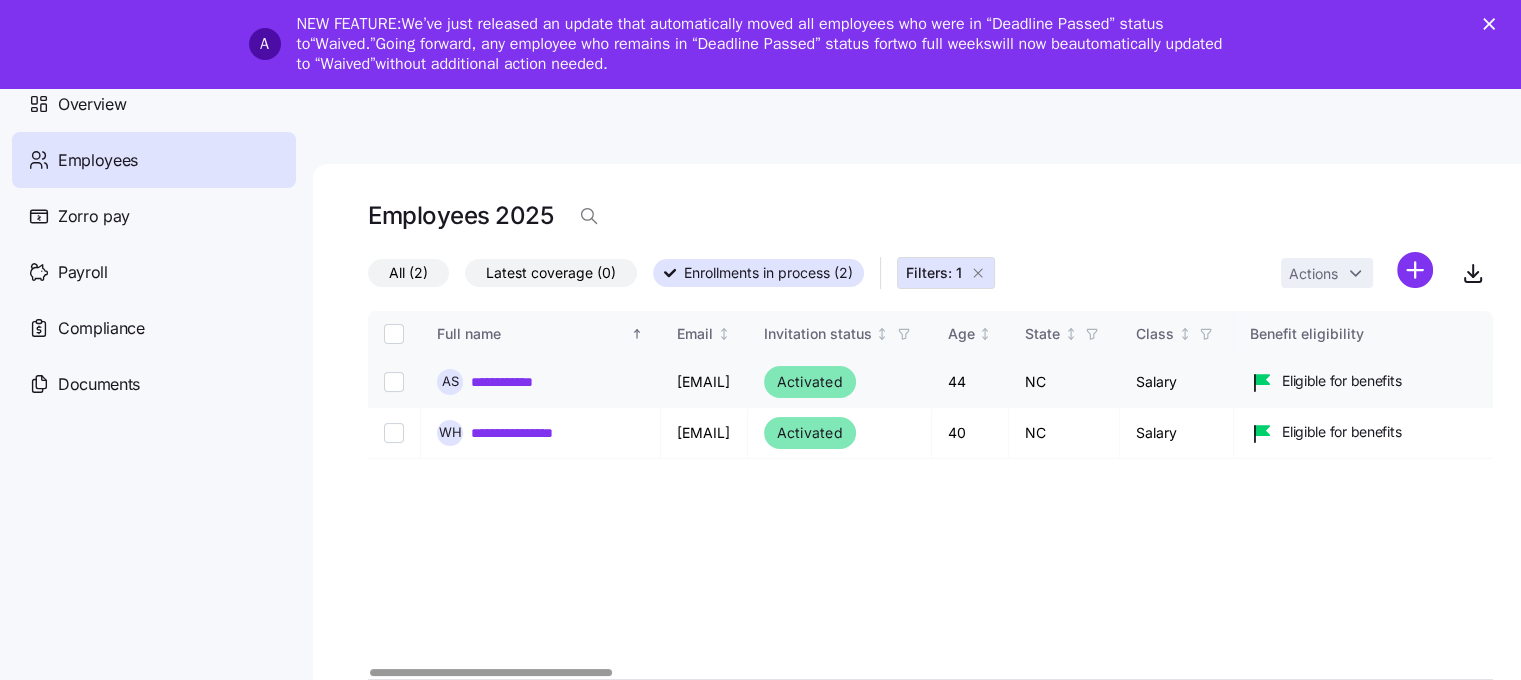 click on "**********" at bounding box center (515, 382) 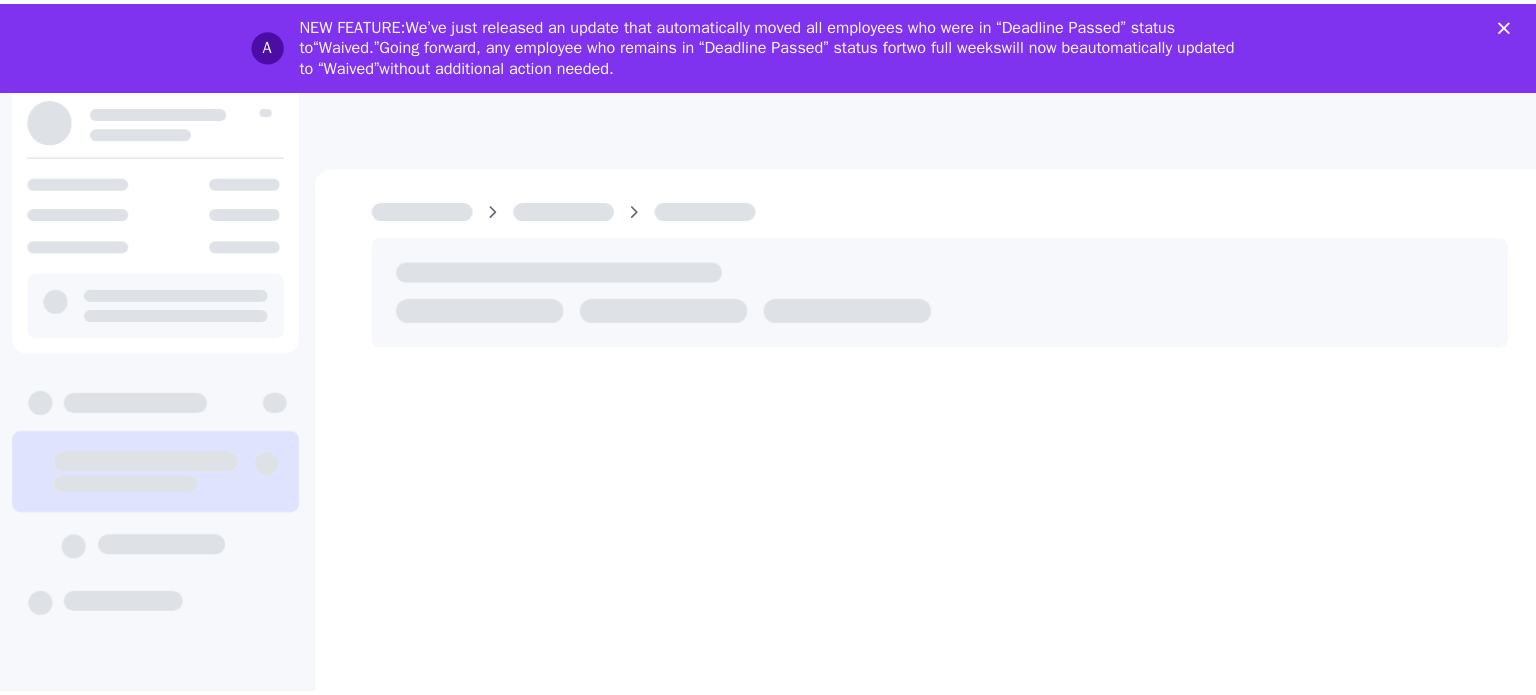 scroll, scrollTop: 0, scrollLeft: 0, axis: both 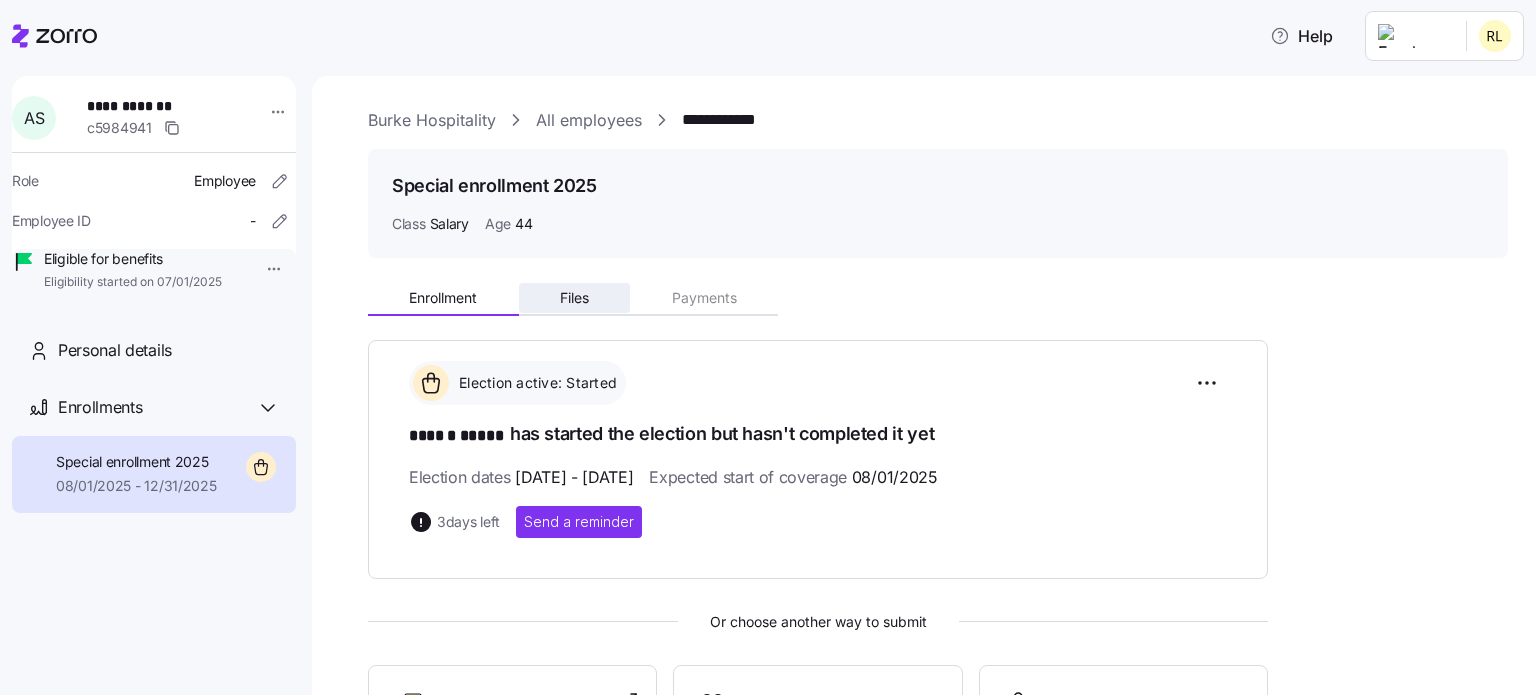 click on "Files" at bounding box center [574, 298] 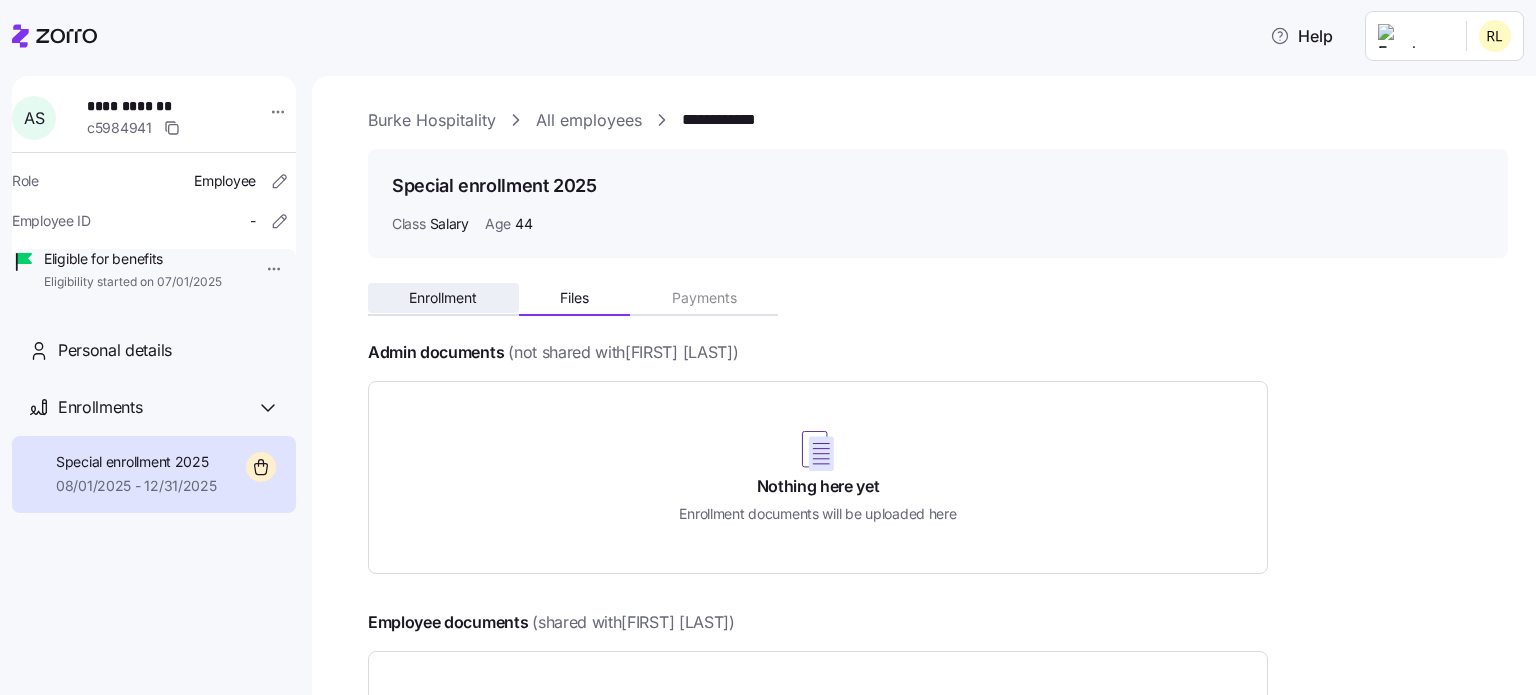 click on "Enrollment" at bounding box center [443, 298] 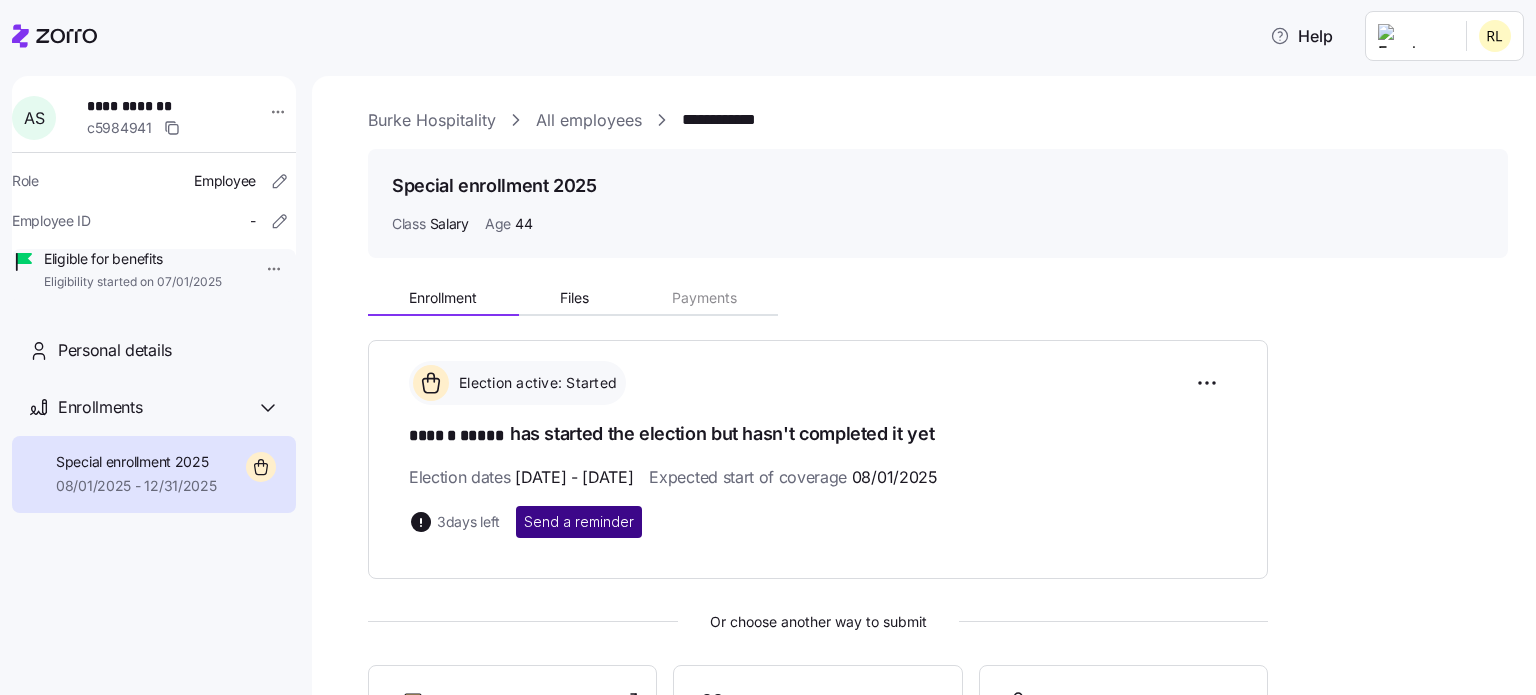 click on "Send a reminder" at bounding box center [579, 522] 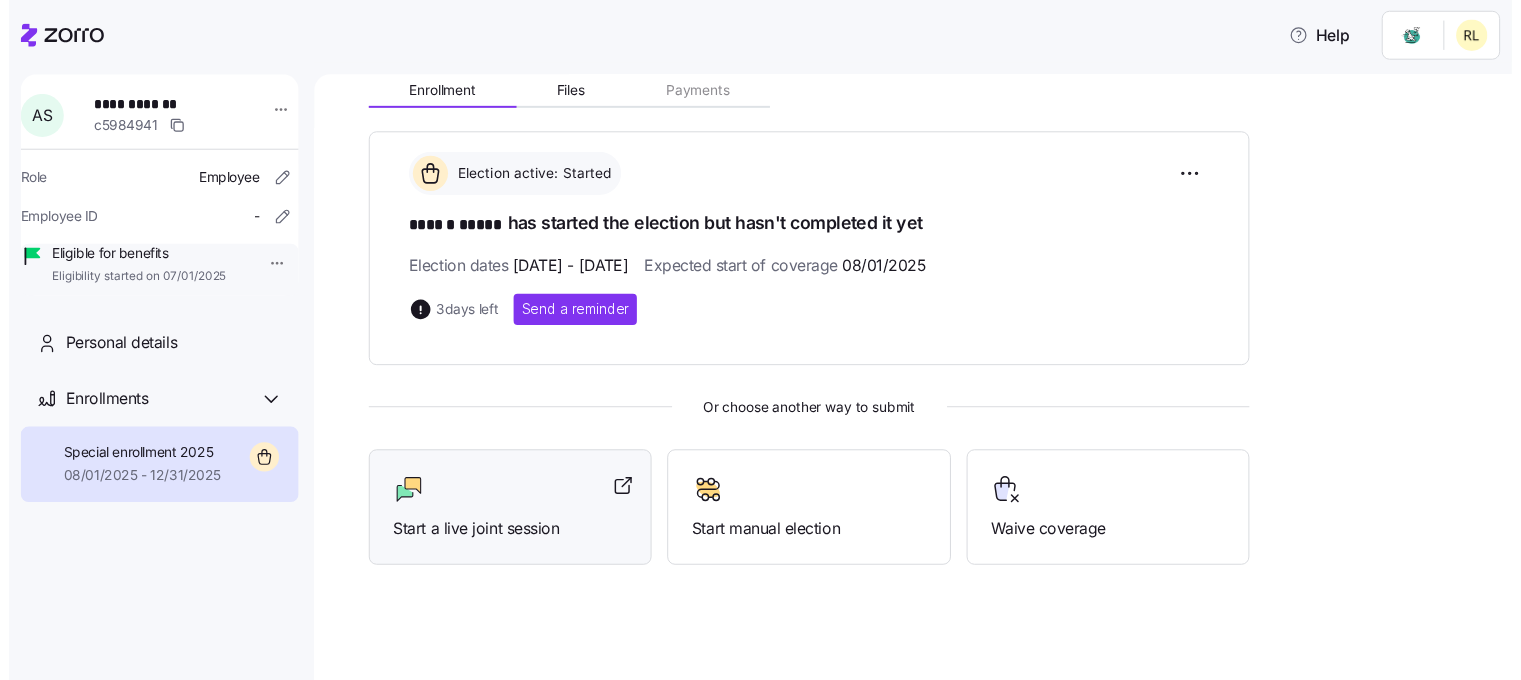 scroll, scrollTop: 0, scrollLeft: 0, axis: both 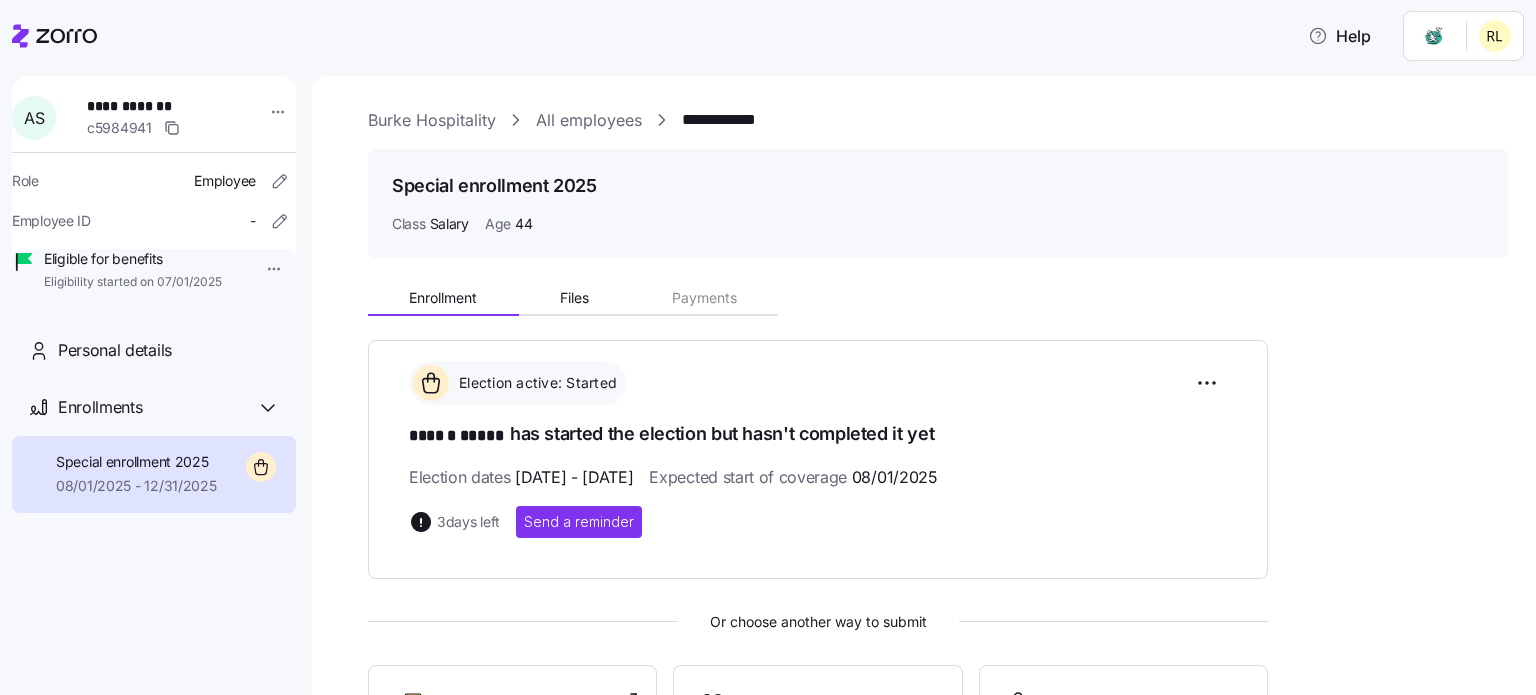 click on "All employees" at bounding box center [589, 120] 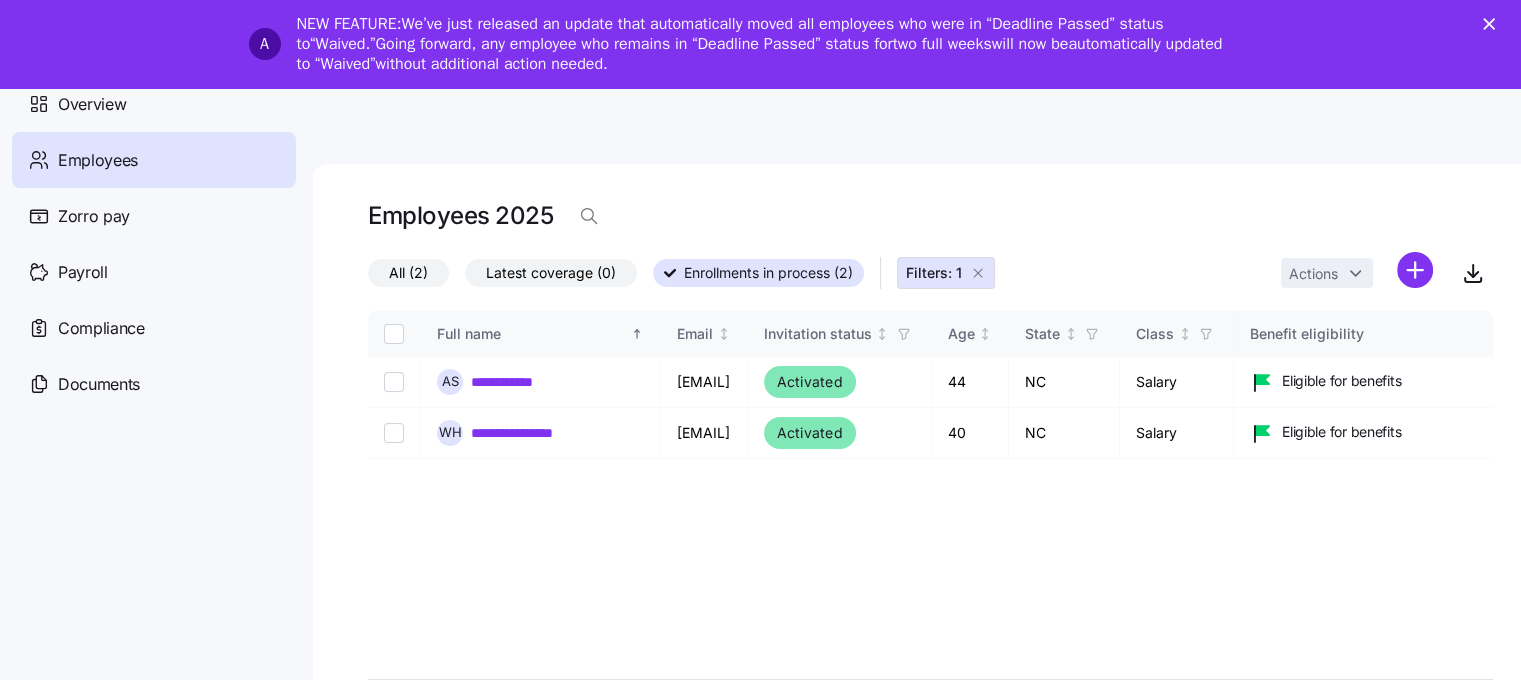 scroll, scrollTop: 0, scrollLeft: 0, axis: both 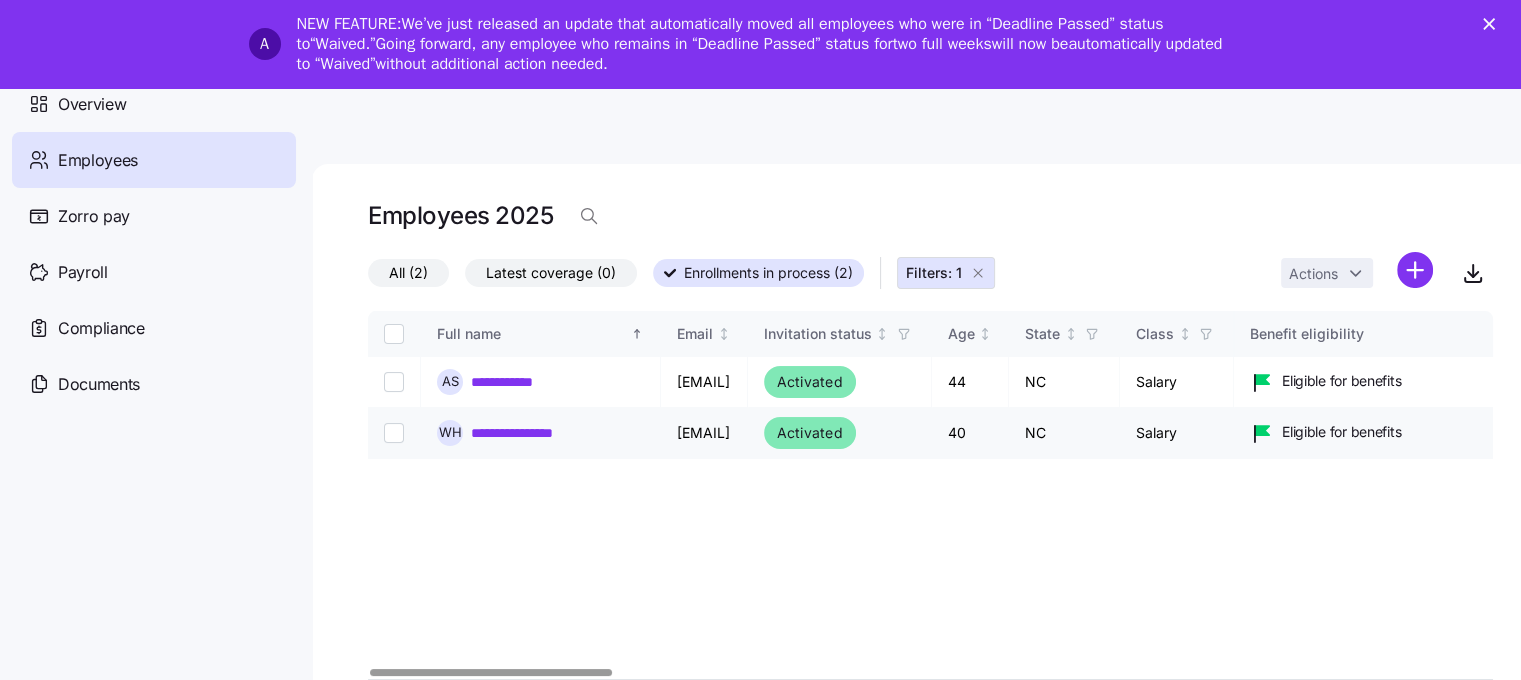 click on "**********" at bounding box center (528, 433) 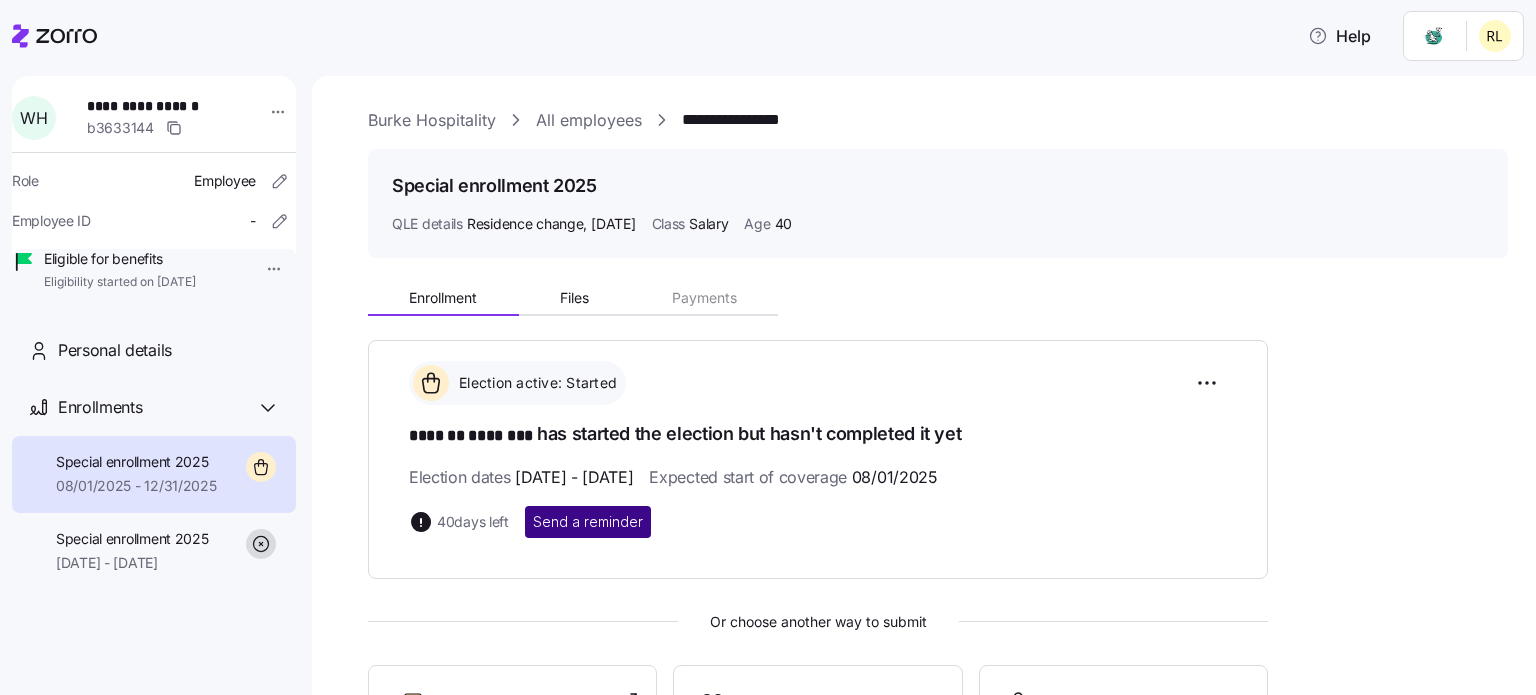 click on "Send a reminder" at bounding box center (588, 522) 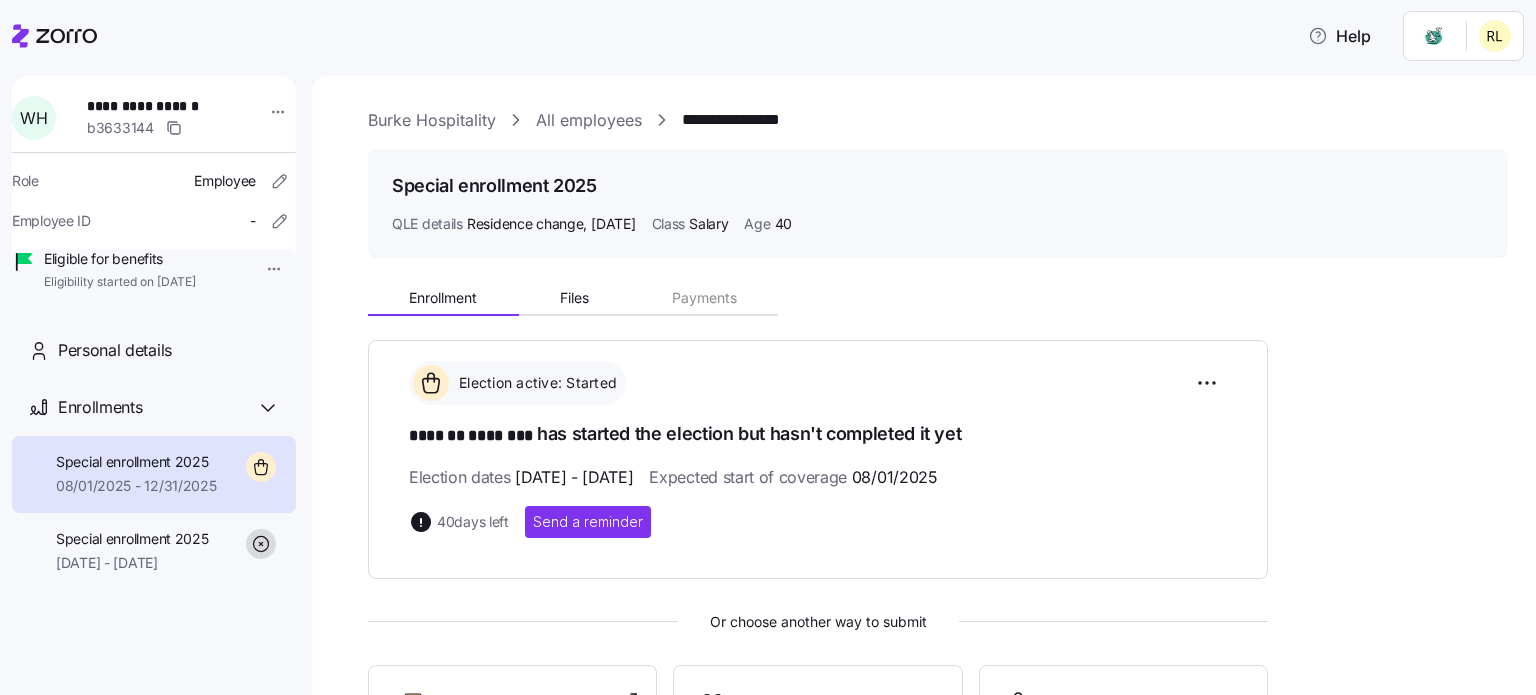 click on "Burke Hospitality" at bounding box center [432, 120] 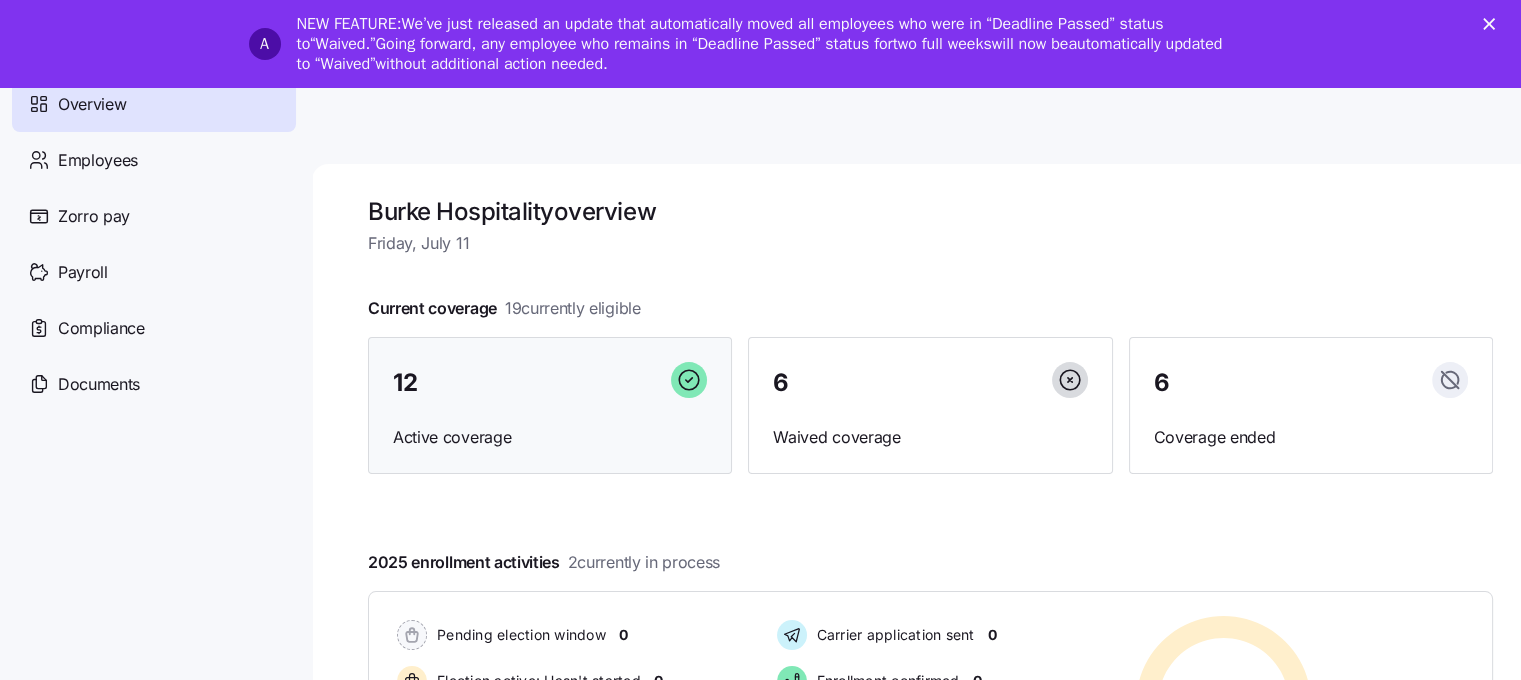scroll, scrollTop: 0, scrollLeft: 0, axis: both 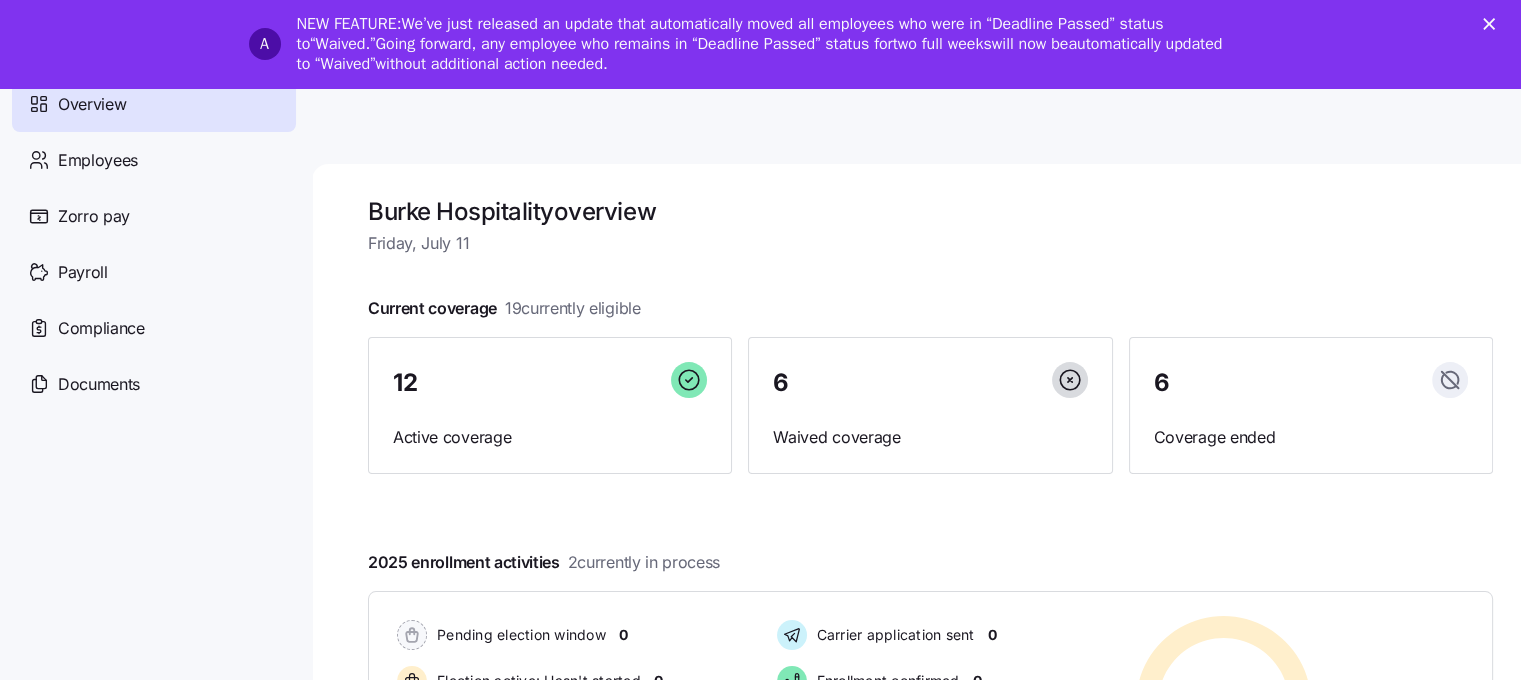 click 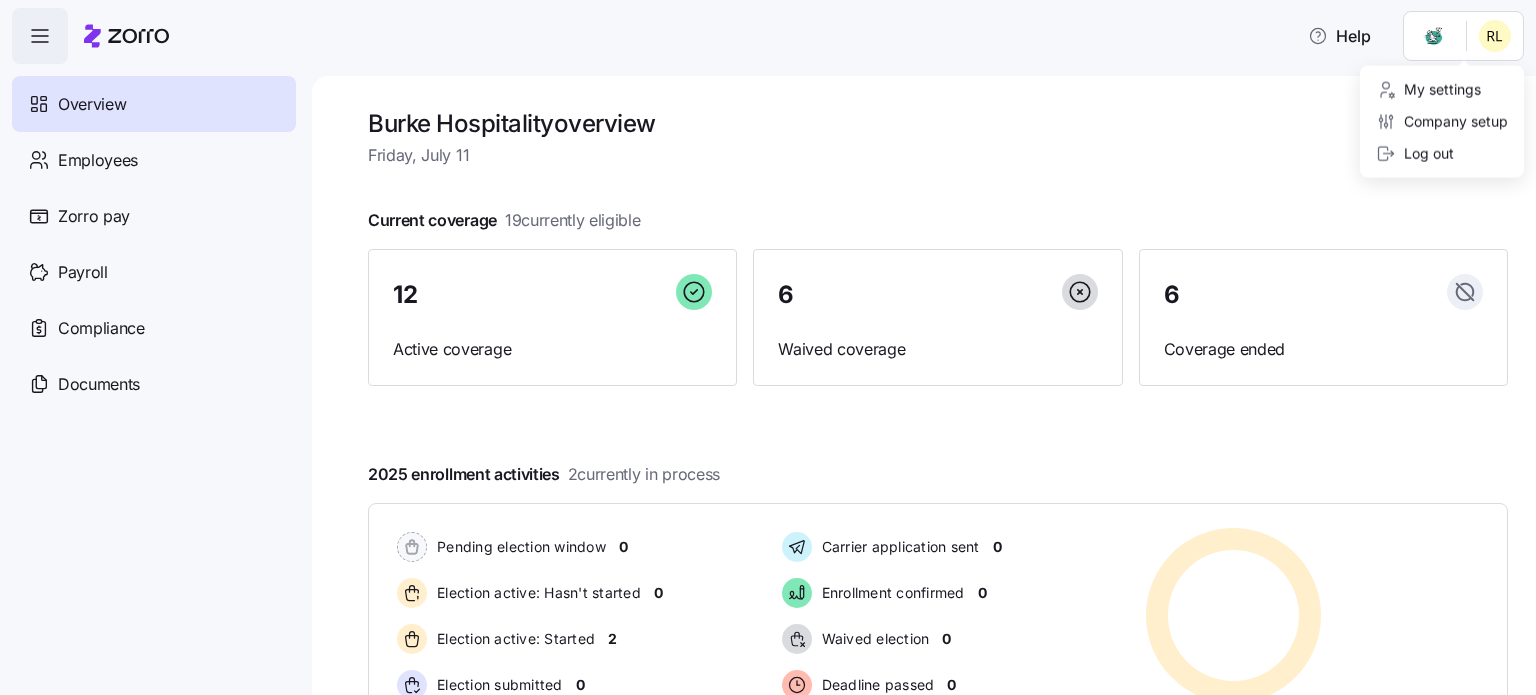 click on "Help Overview Employees Zorro pay Payroll Compliance Documents Burke Hospitality  overview Friday, July 11 Current coverage 19  currently eligible 12 Active coverage 6 Waived coverage 6 Coverage ended 2025   enrollment activities 2  currently in process Pending election window 0 Election active: Hasn't started 0 Election active: Started 2 Election submitted 0 Carrier application sent 0 Enrollment confirmed 0 Waived election 0 Deadline passed 0 Pending election window 0 Election active: Hasn't started 0 Election active: Started 2 Election submitted 0 Carrier application sent 0 Enrollment confirmed 0 Waived election 0 Deadline passed 0 Quick actions Add employee View invoices Run payroll Need help? Visit our help center See what’s new on our blog Company Overview | Zorro My settings Company setup Log out" at bounding box center [768, 341] 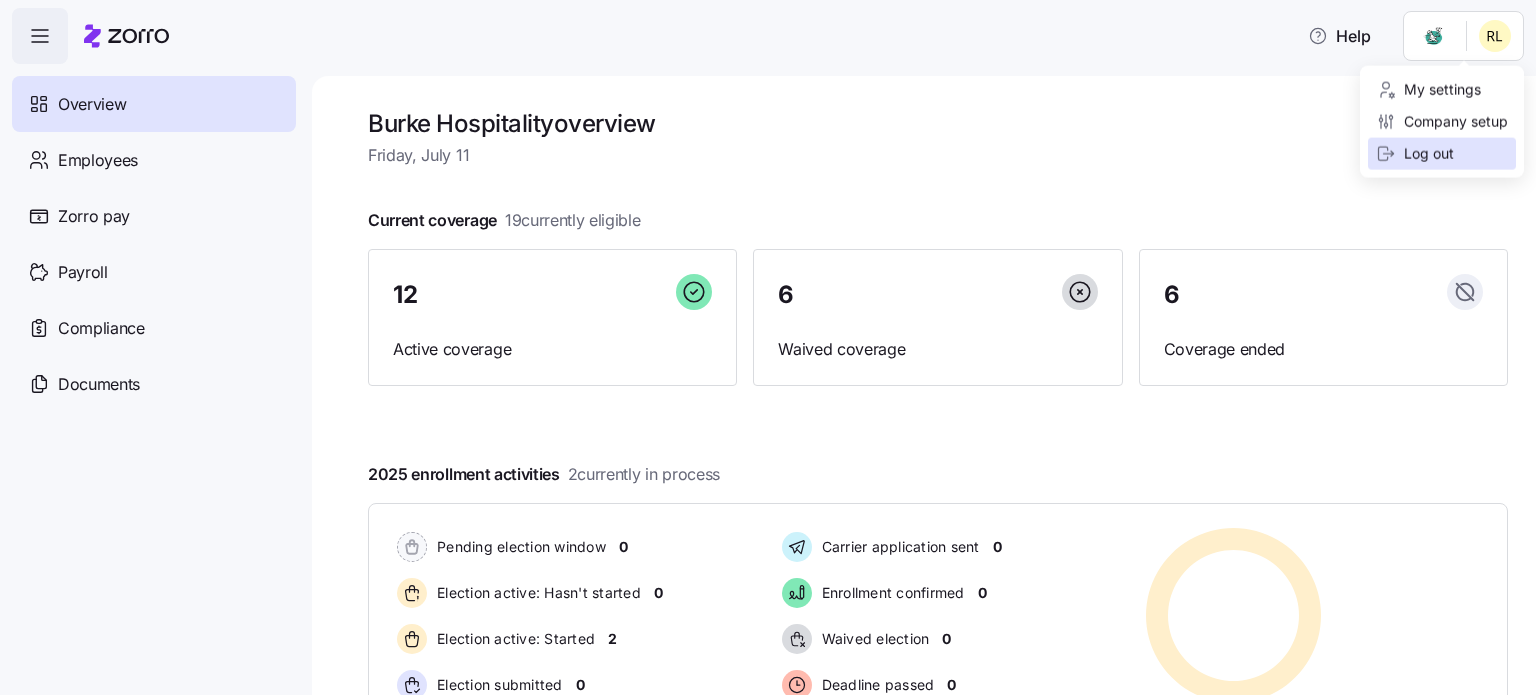click on "Log out" at bounding box center (1442, 154) 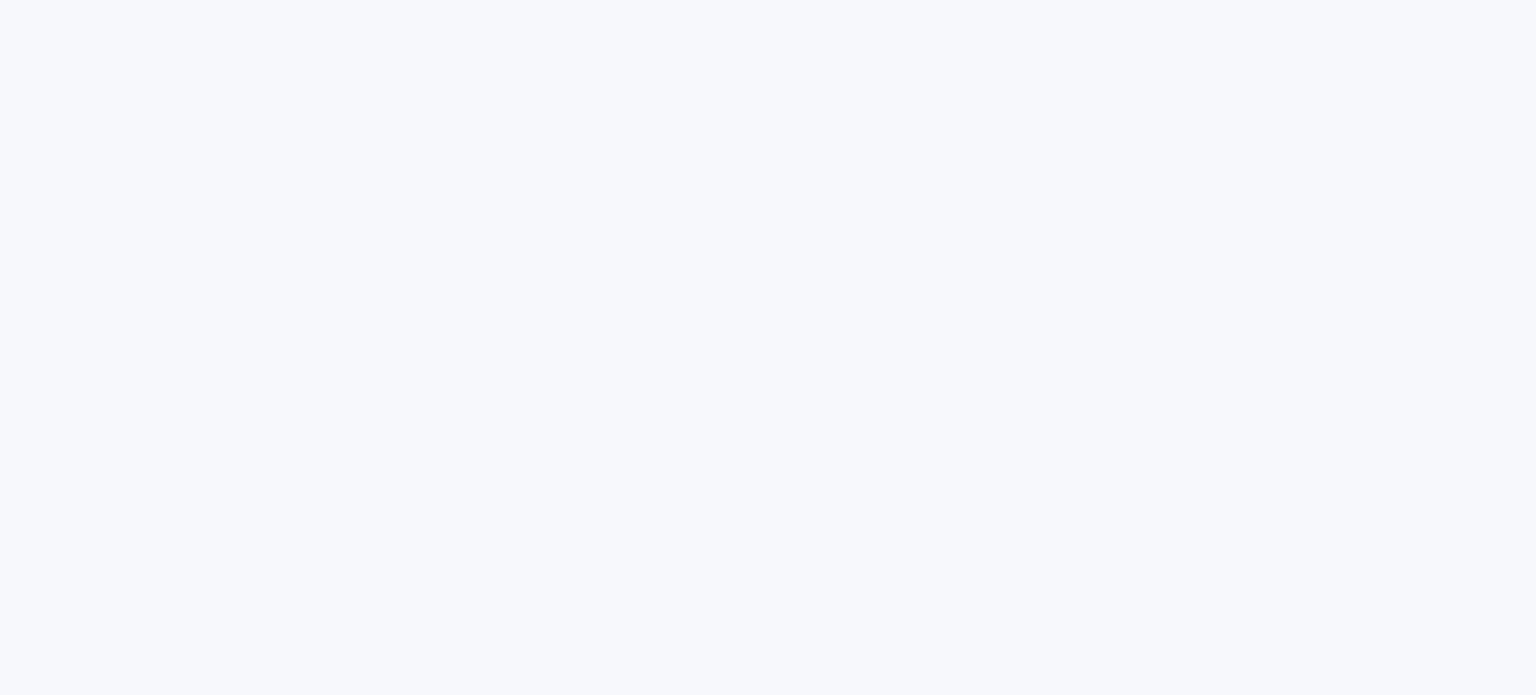 scroll, scrollTop: 0, scrollLeft: 0, axis: both 